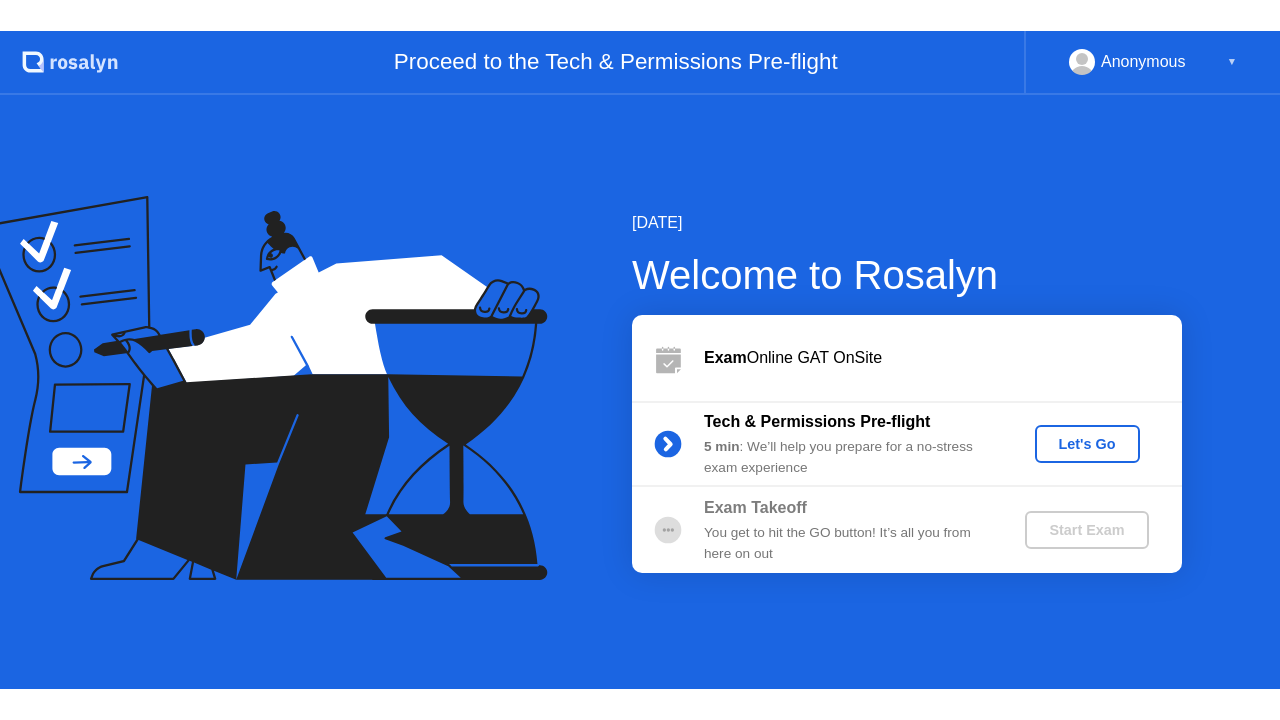scroll, scrollTop: 0, scrollLeft: 0, axis: both 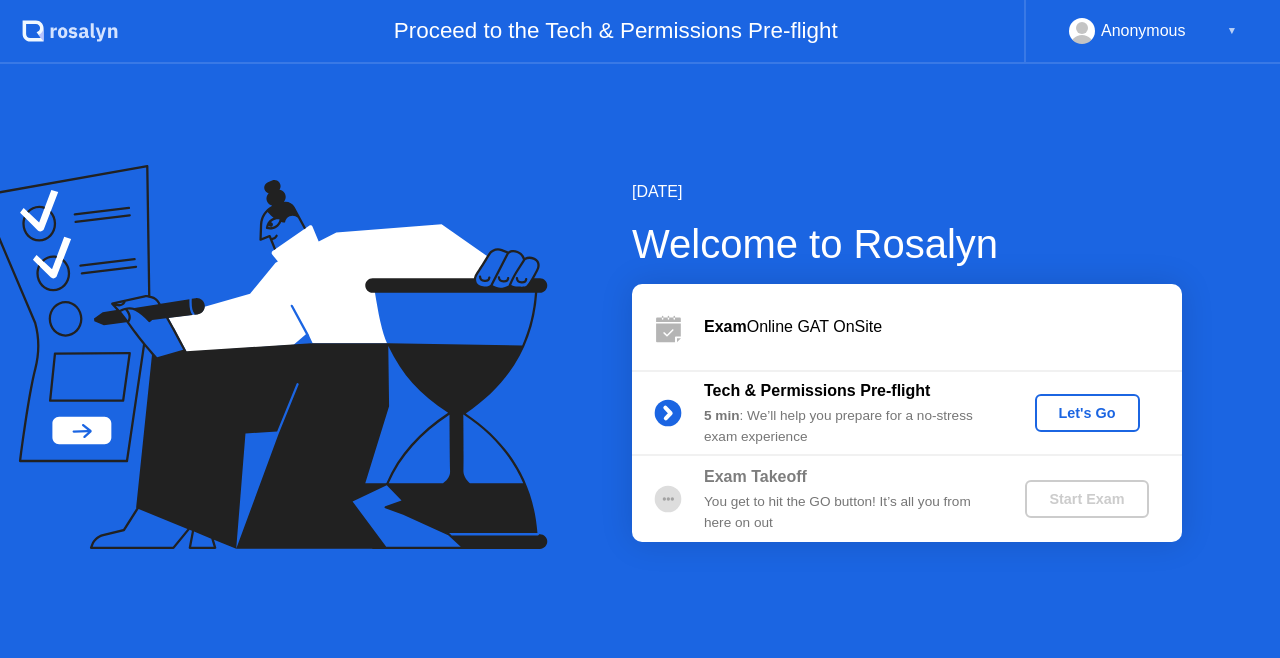 click on "Let's Go" 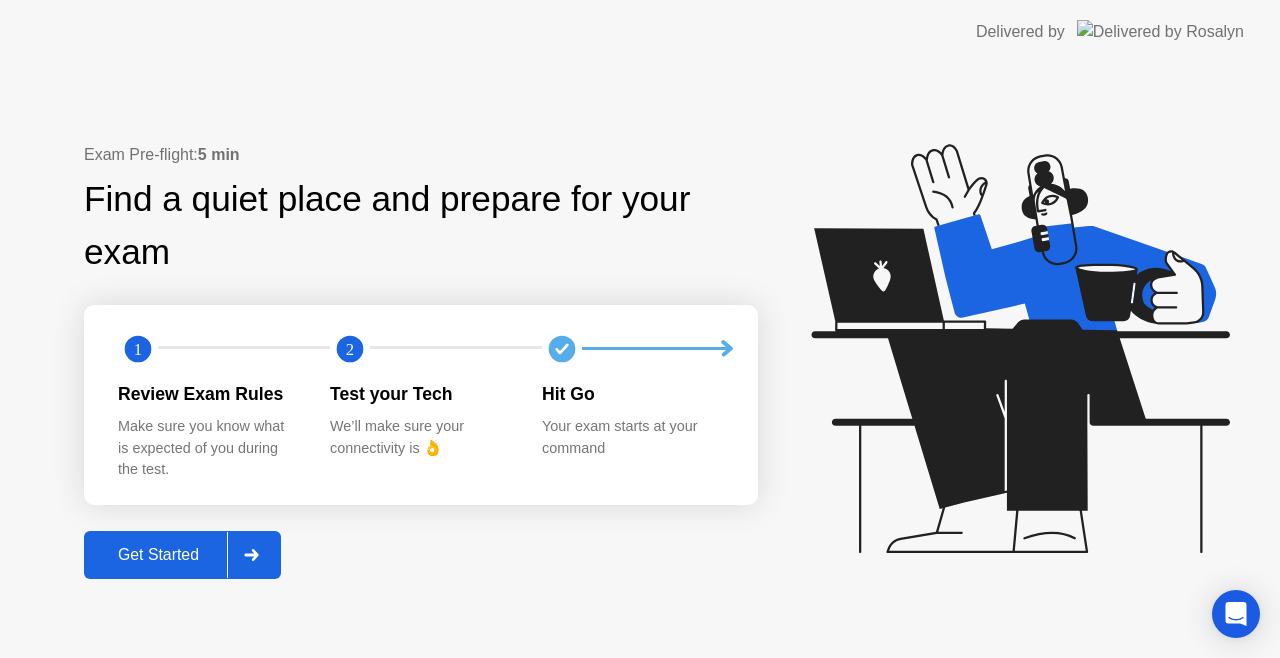 click on "Get Started" 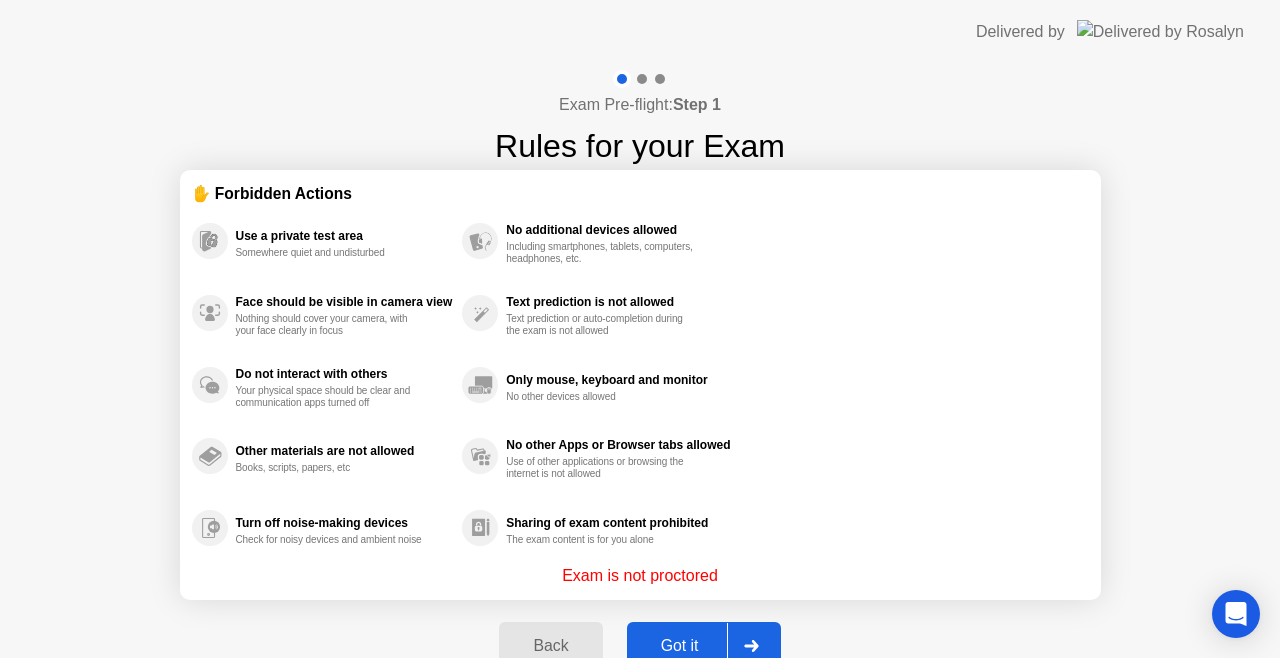 click on "Got it" 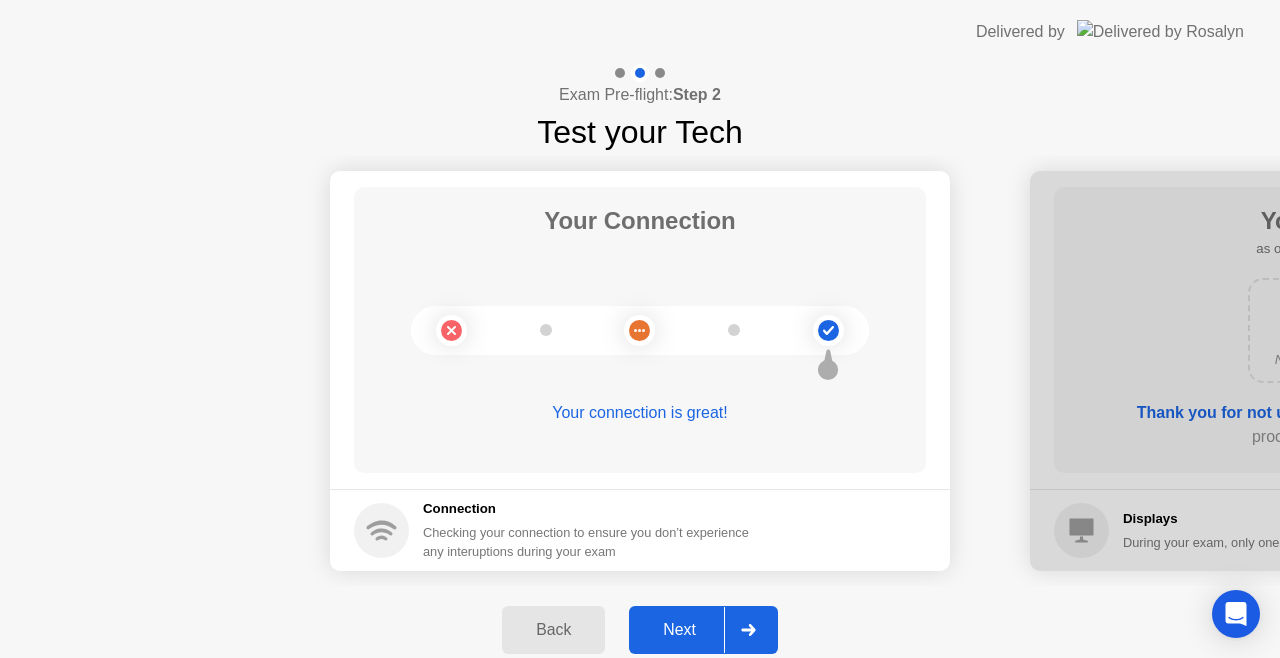 click on "Next" 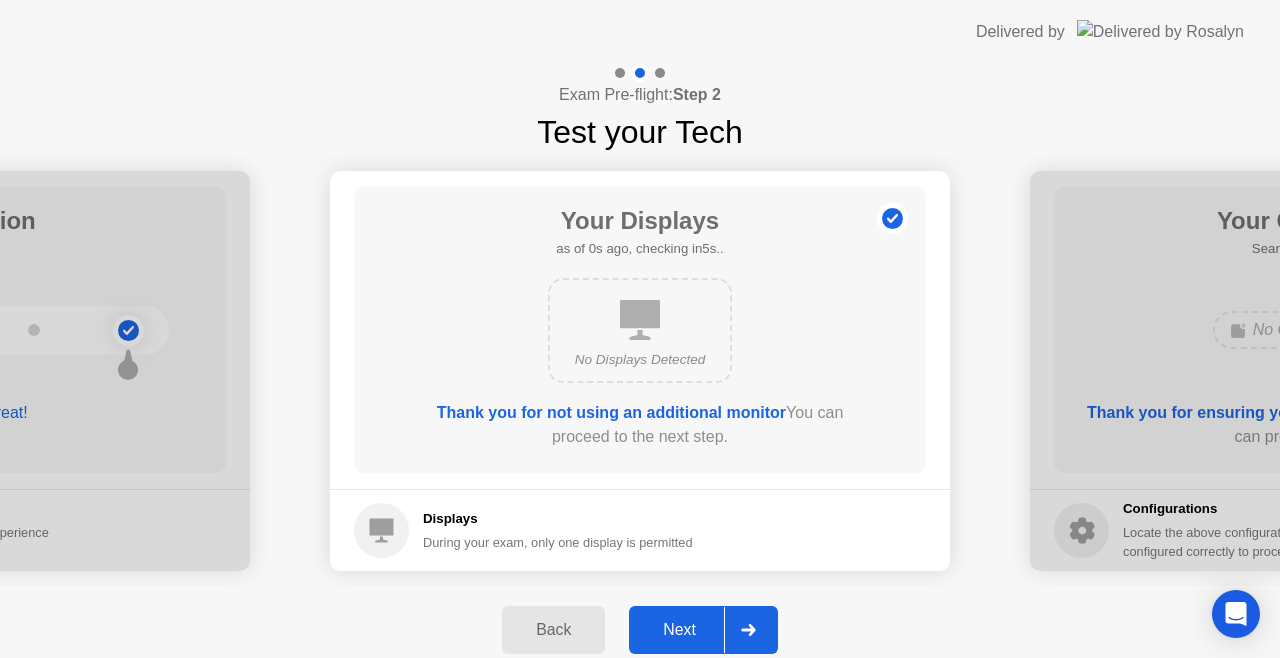 click on "Next" 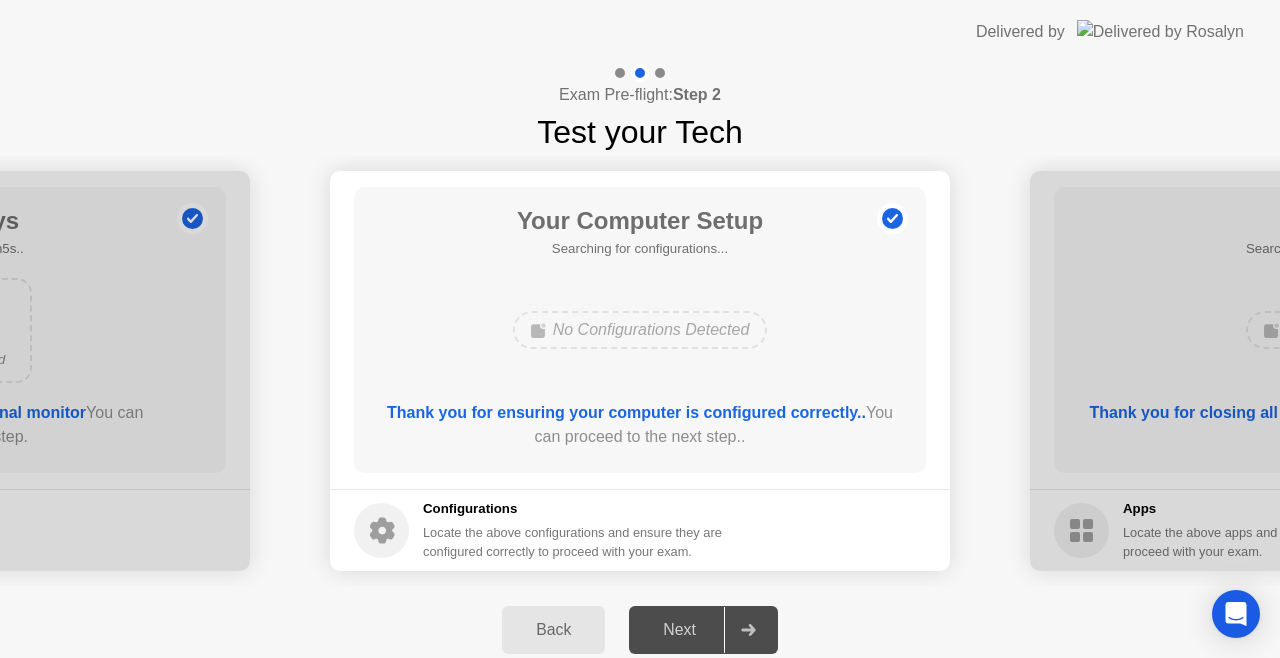 click on "Next" 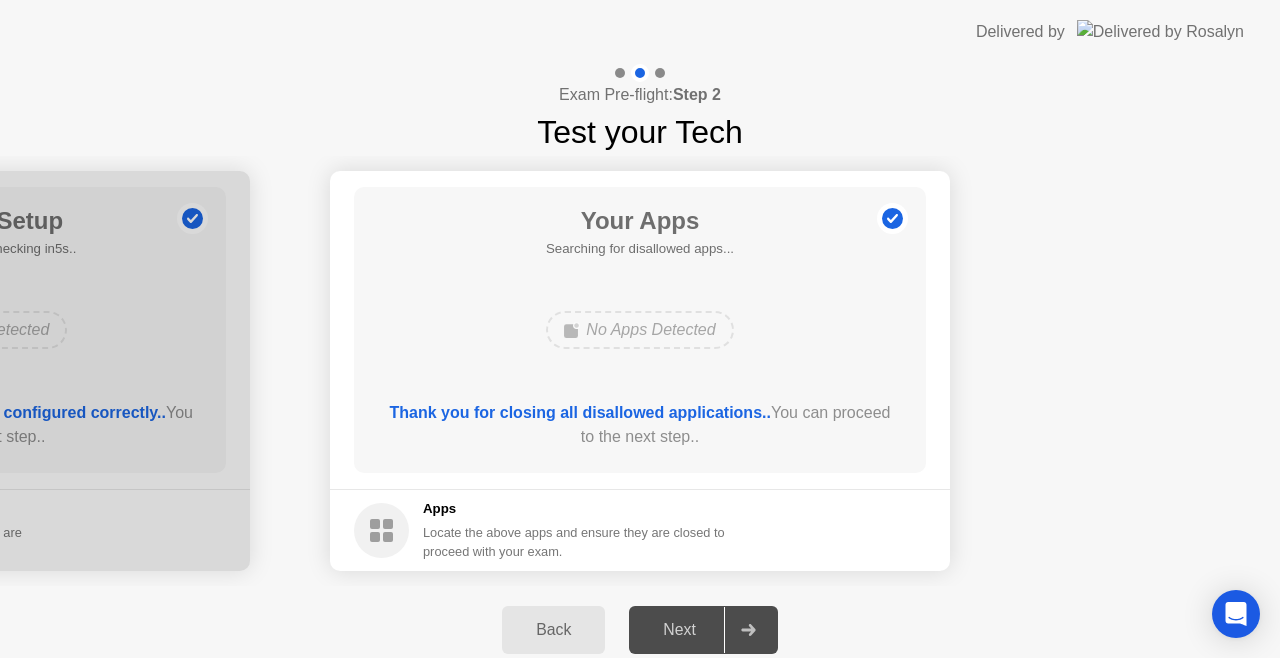 click on "Next" 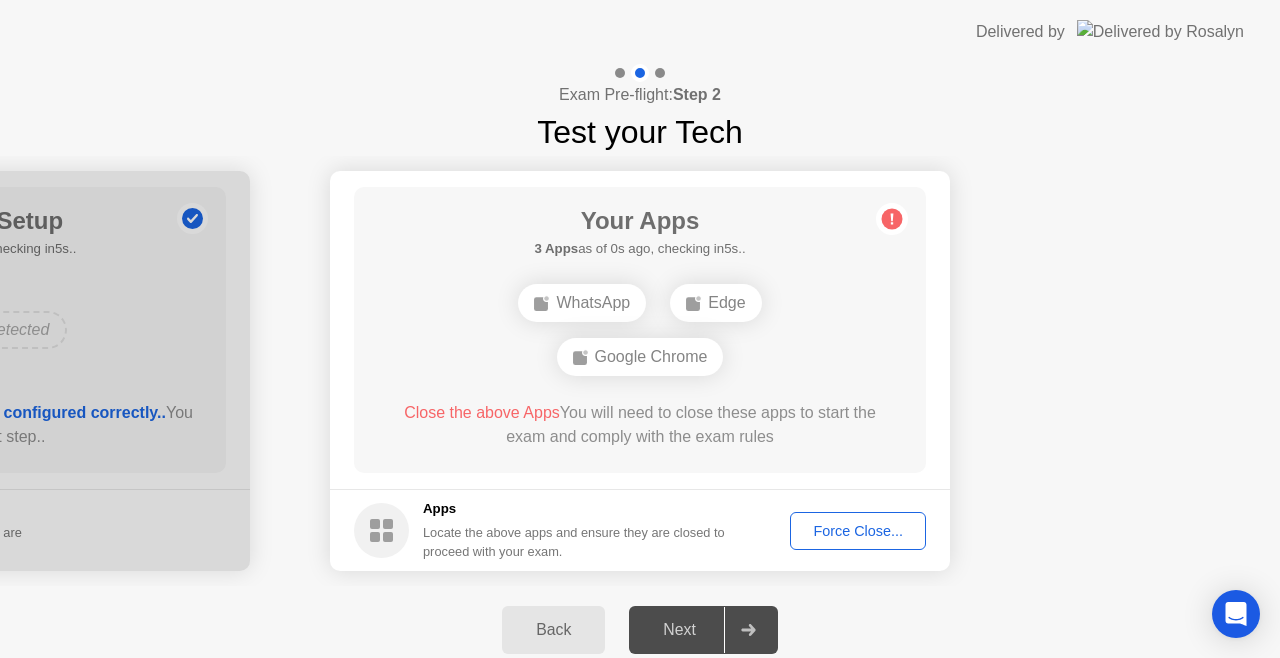 click on "Next" 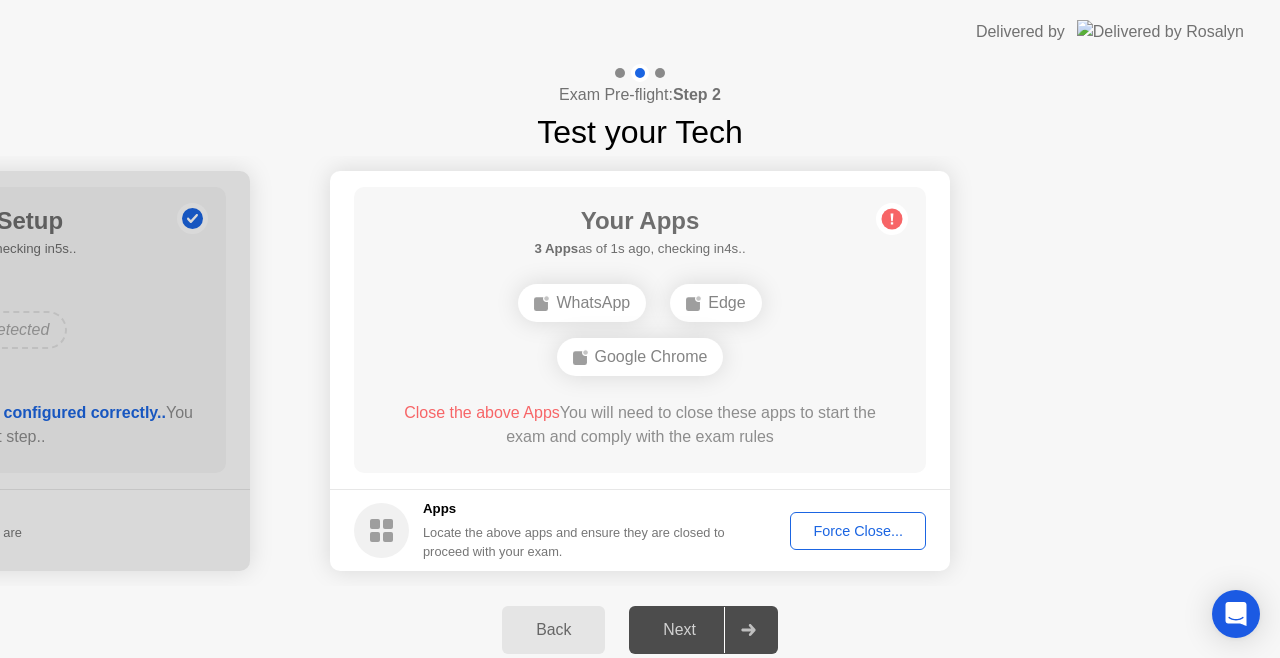 click on "Force Close..." 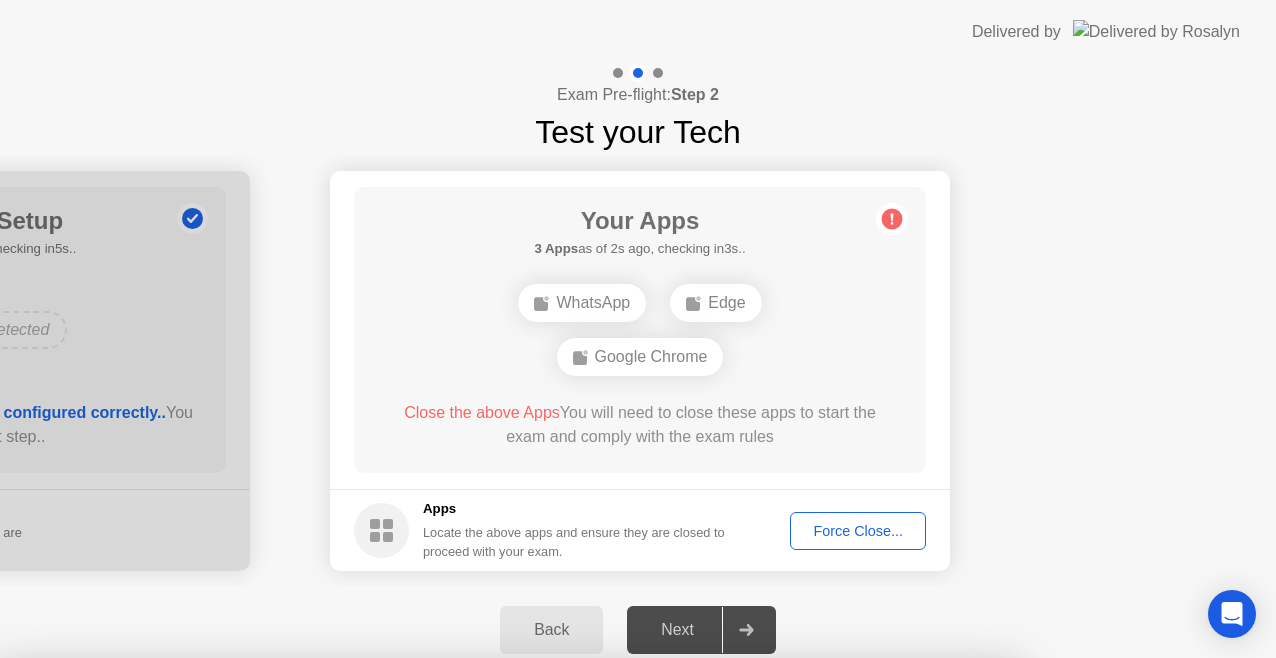 click on "Confirm" at bounding box center (577, 934) 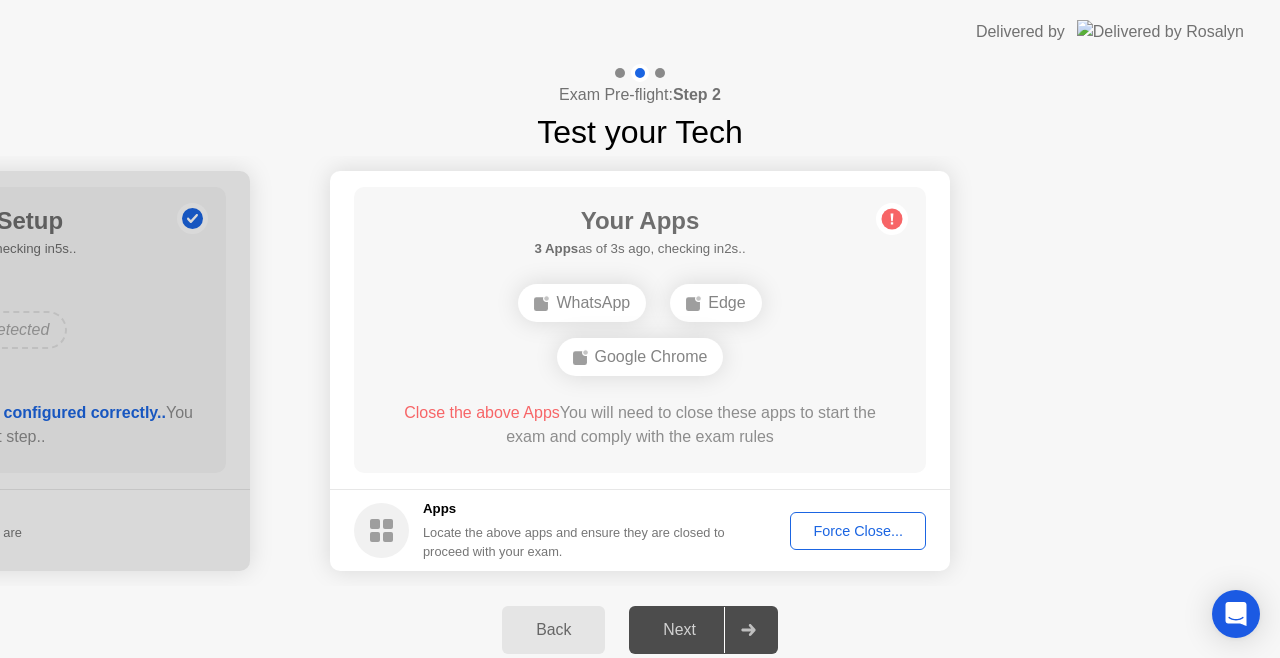 click on "Force Close..." 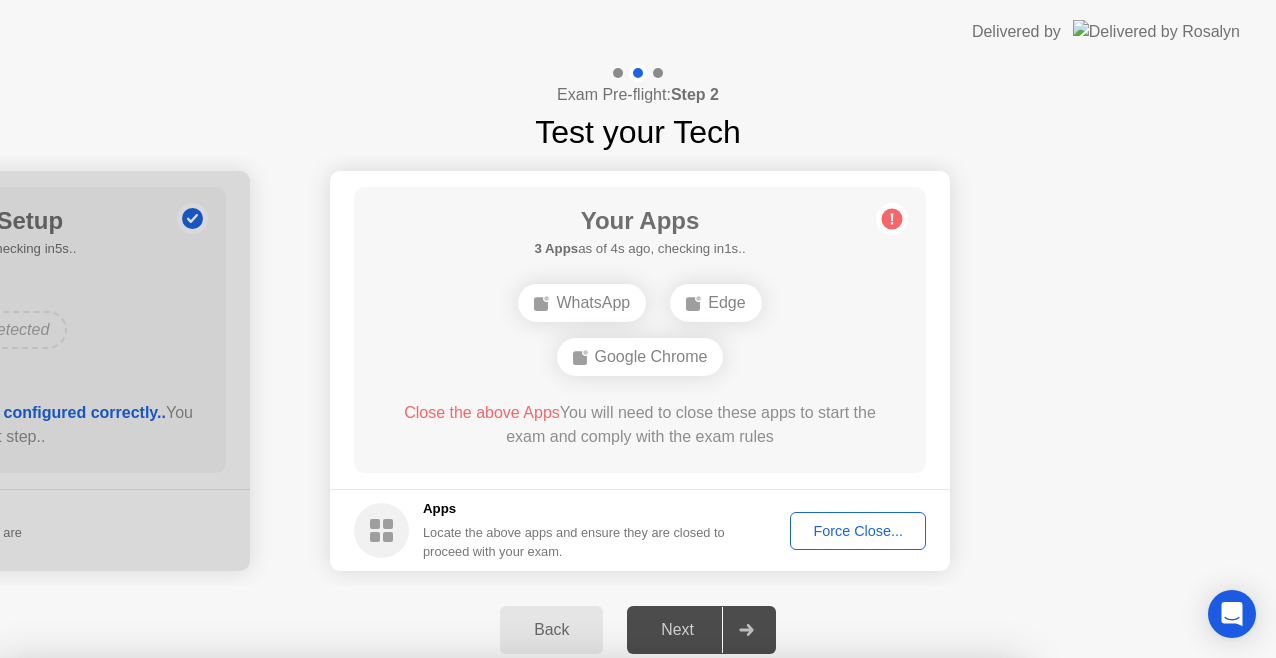 click on "Confirm" at bounding box center [577, 934] 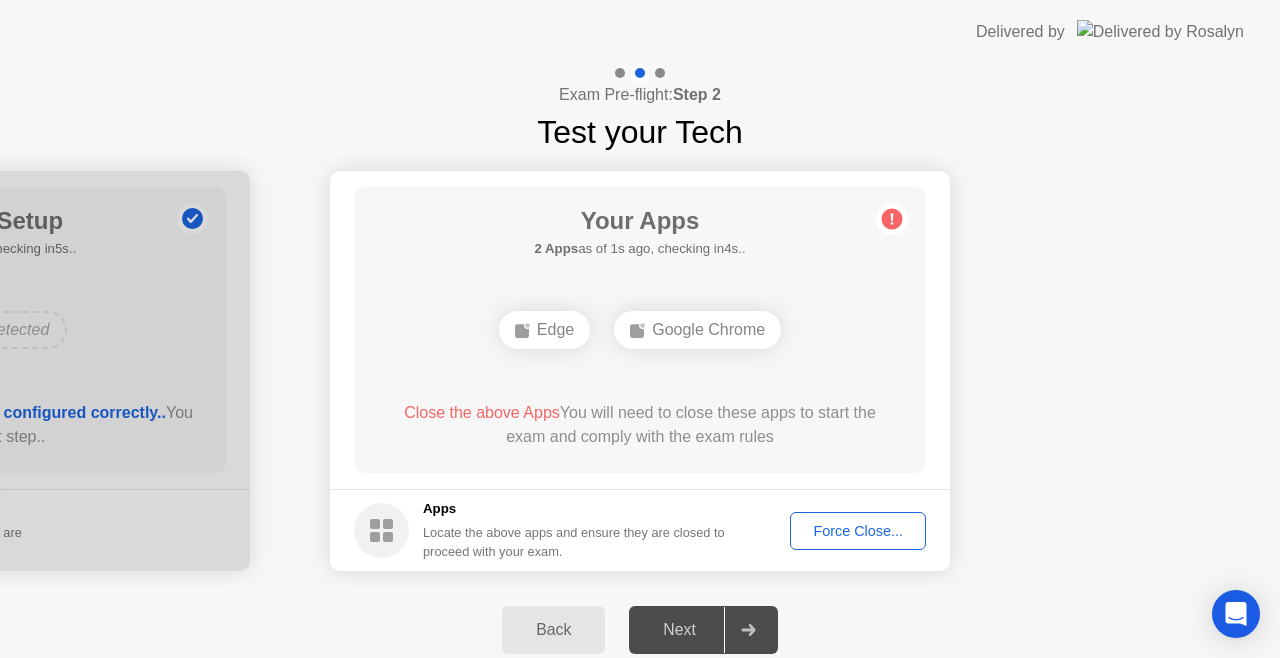click on "Force Close..." 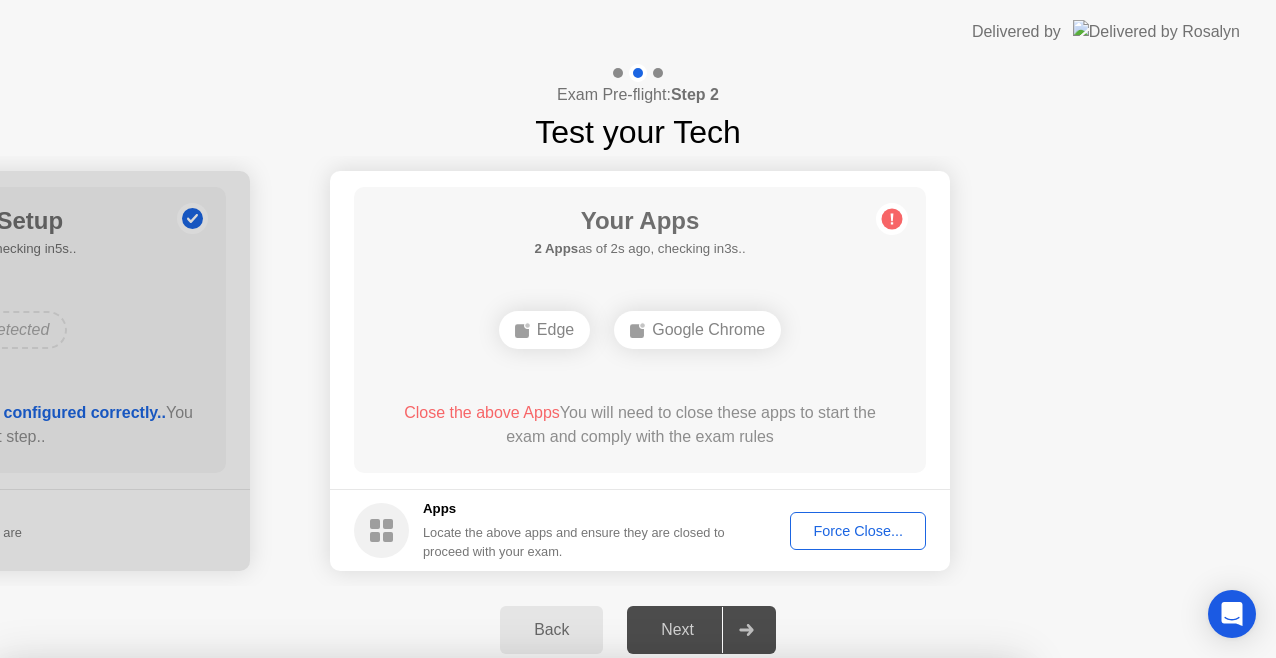 click on "Confirm" at bounding box center [577, 934] 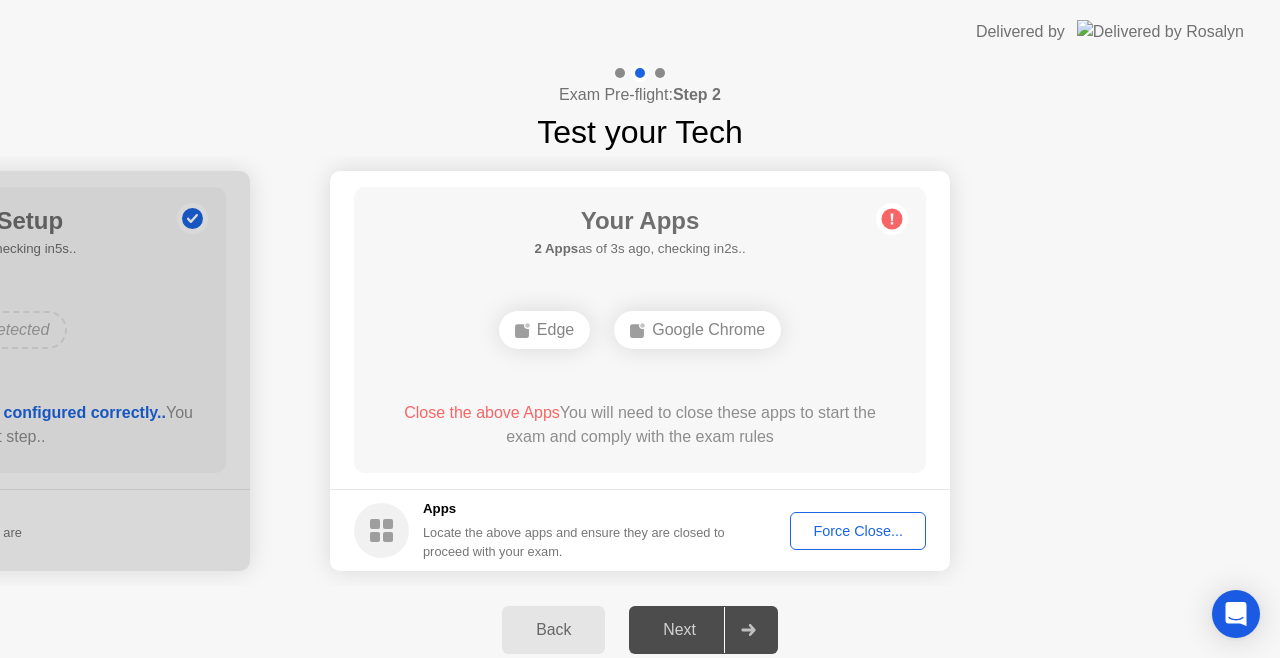 click on "Force Close..." 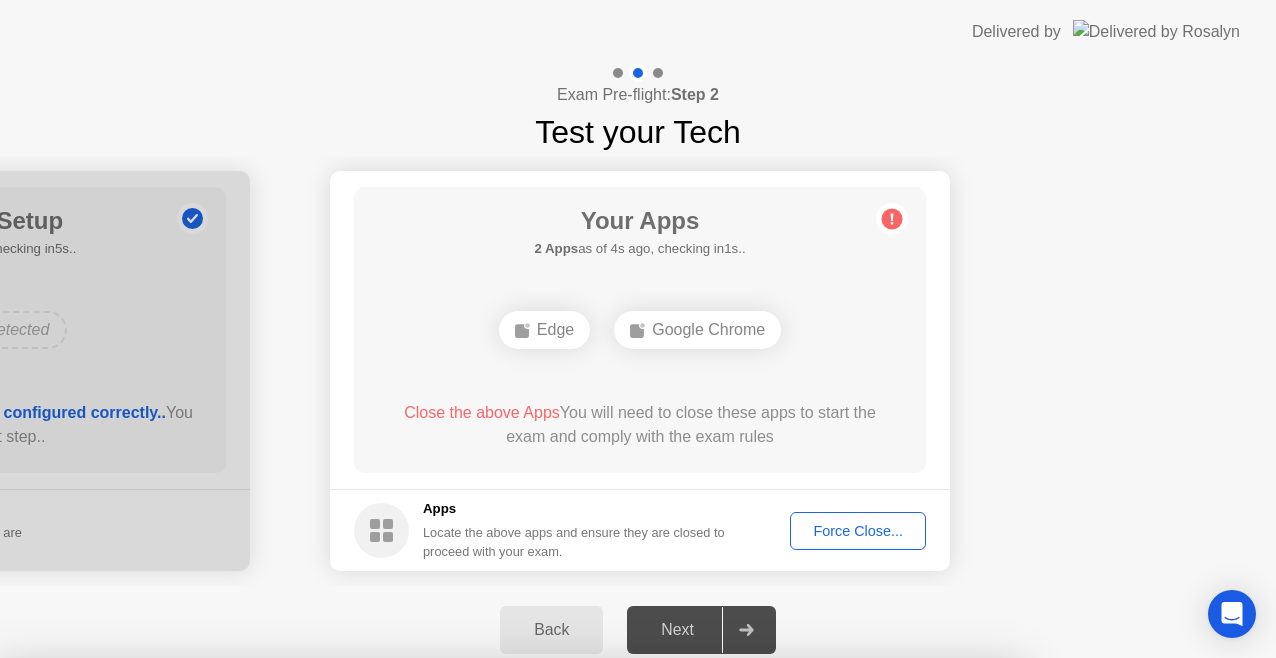 click on "Confirm" at bounding box center [577, 934] 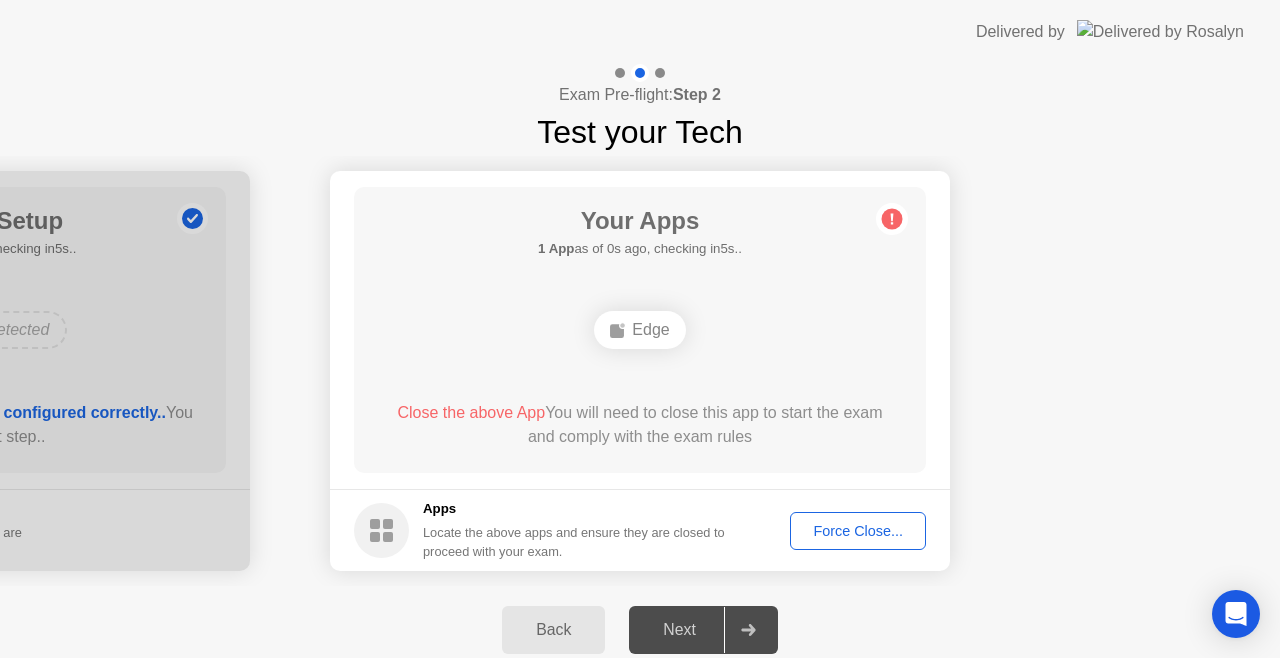click on "Force Close..." 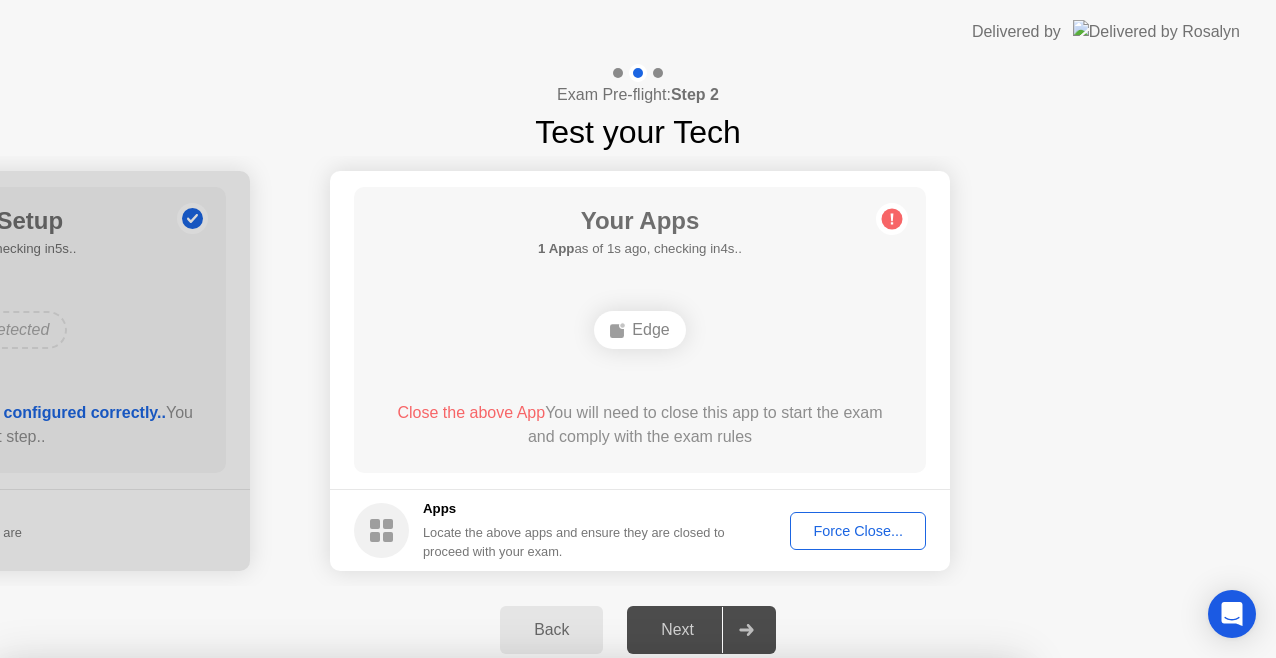 click on "Confirm" at bounding box center (577, 934) 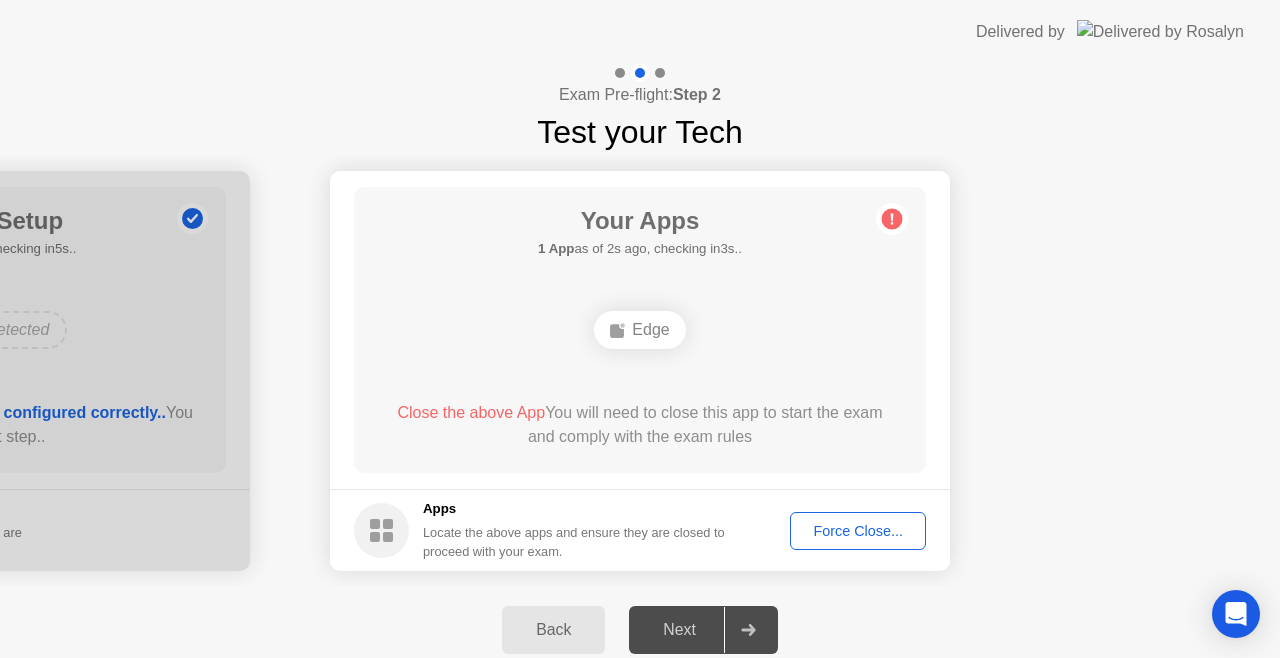 click on "Force Close..." 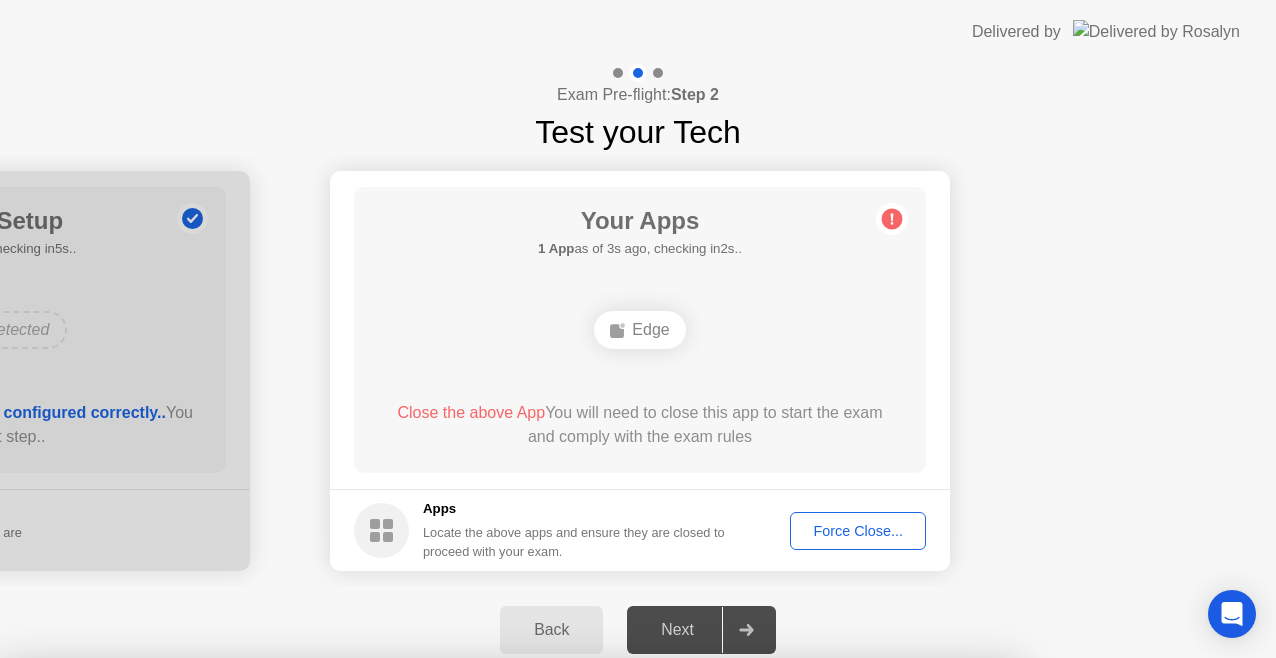 click on "Confirm" at bounding box center [577, 934] 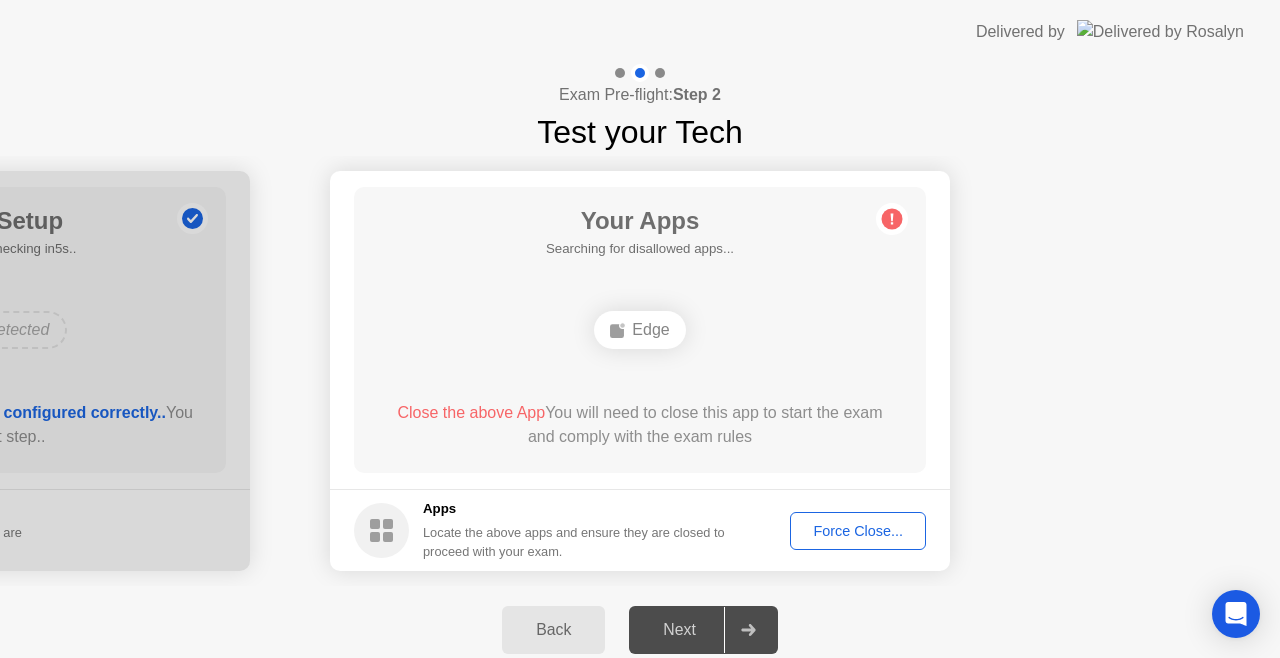 click on "Next" 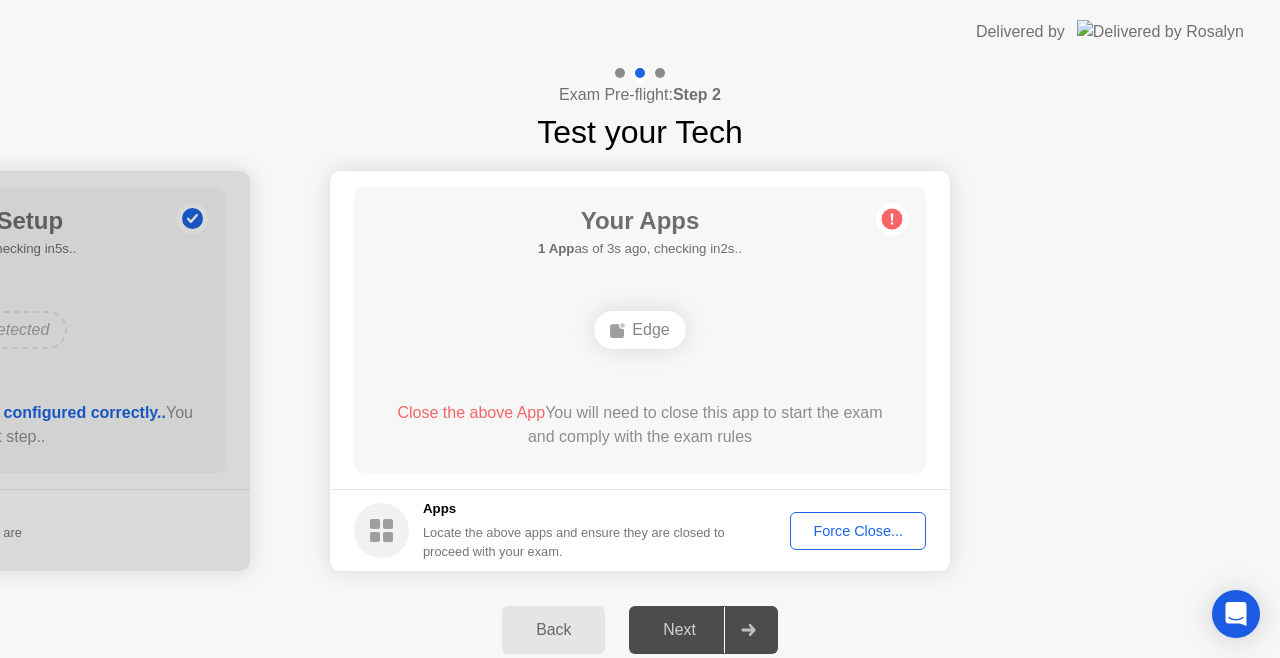 click on "Force Close..." 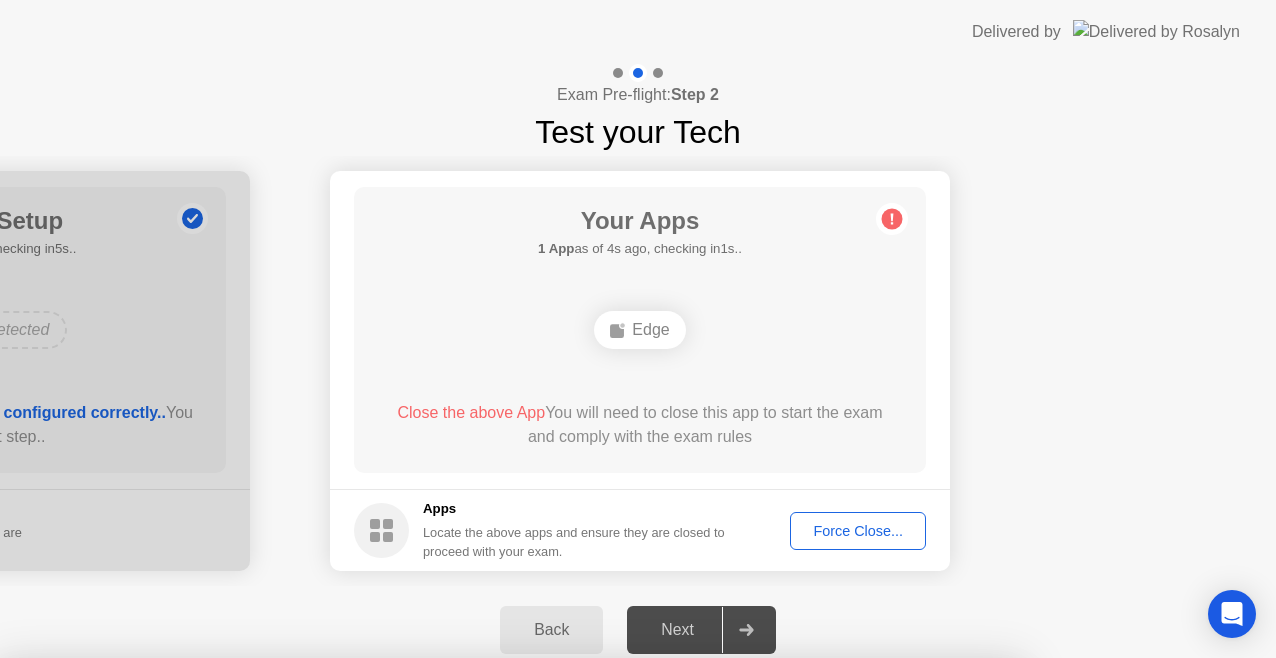 click on "Confirm" at bounding box center [577, 934] 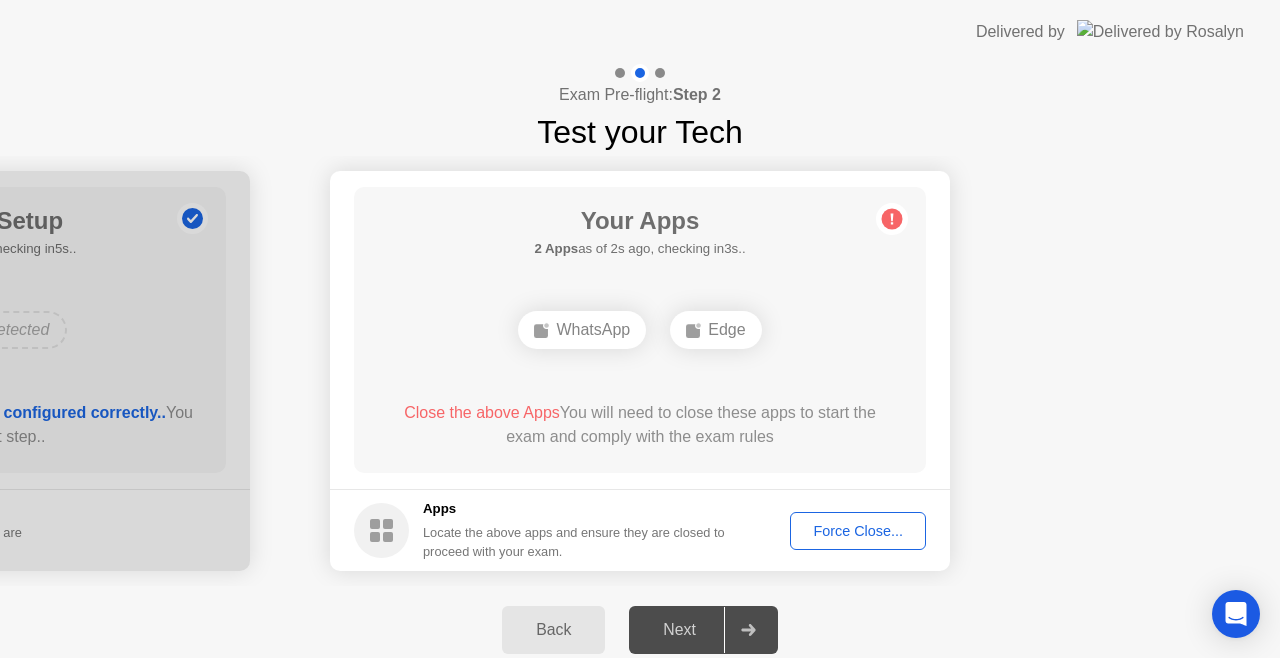 click on "Force Close..." 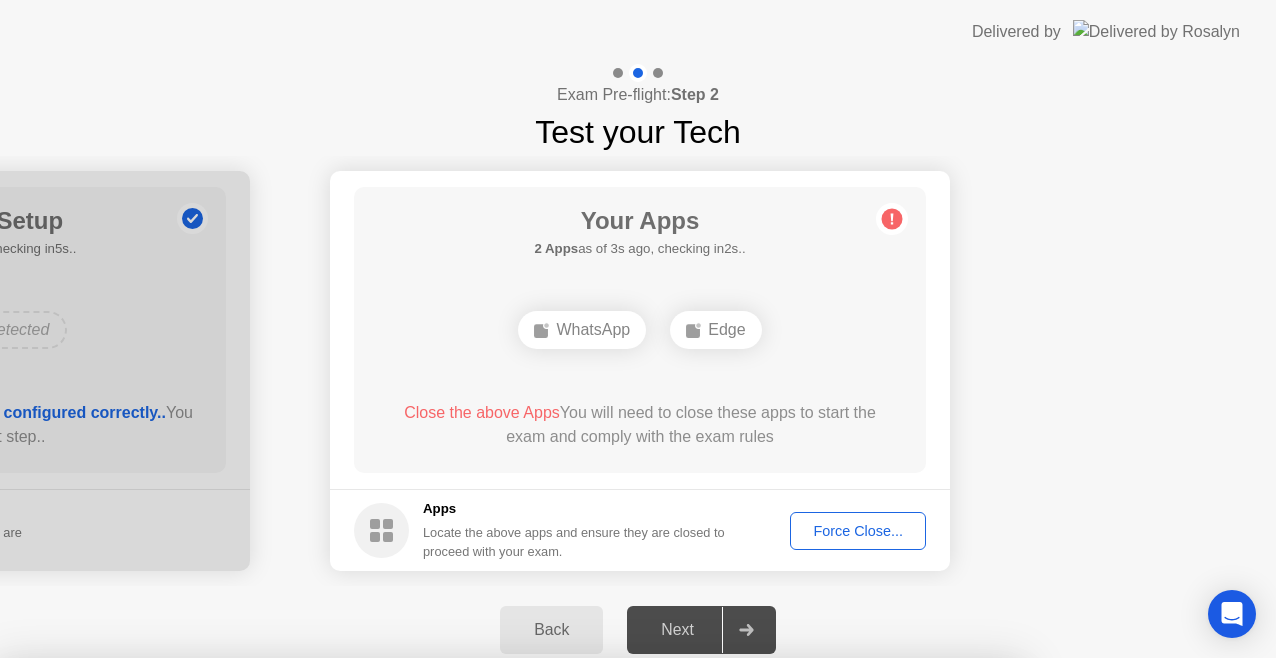 click on "Confirm" at bounding box center [577, 934] 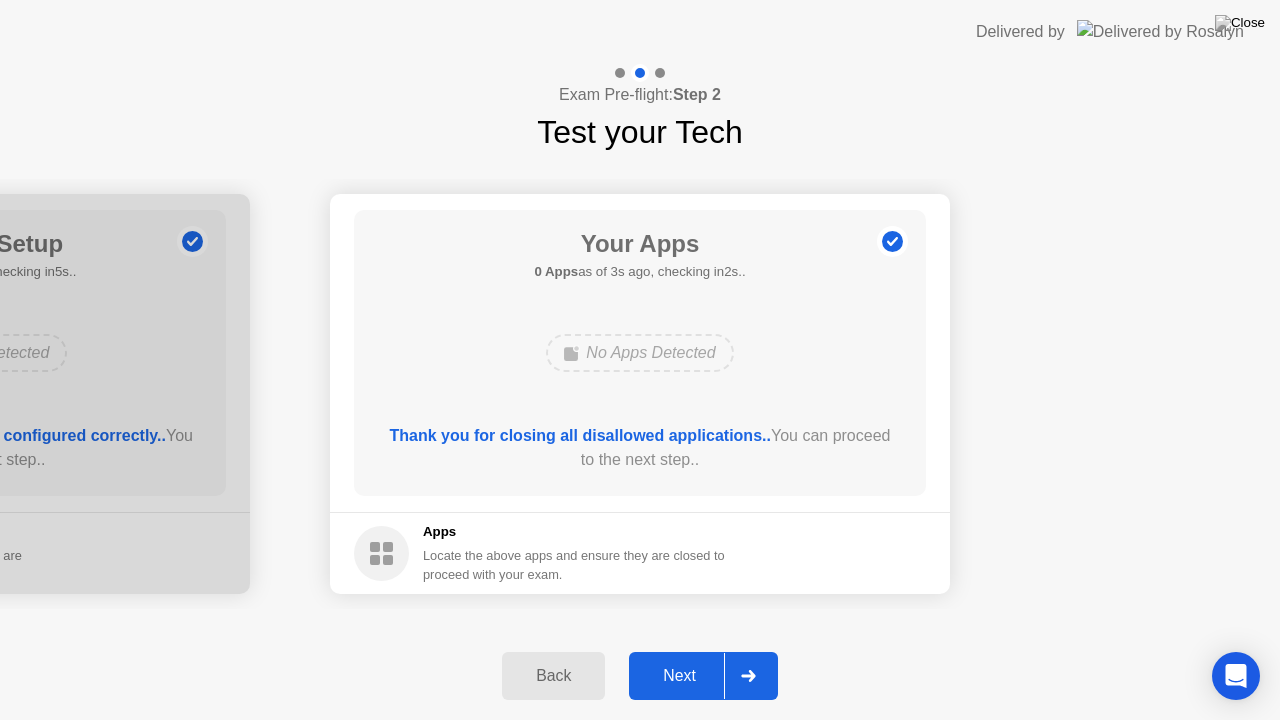 click on "Next" 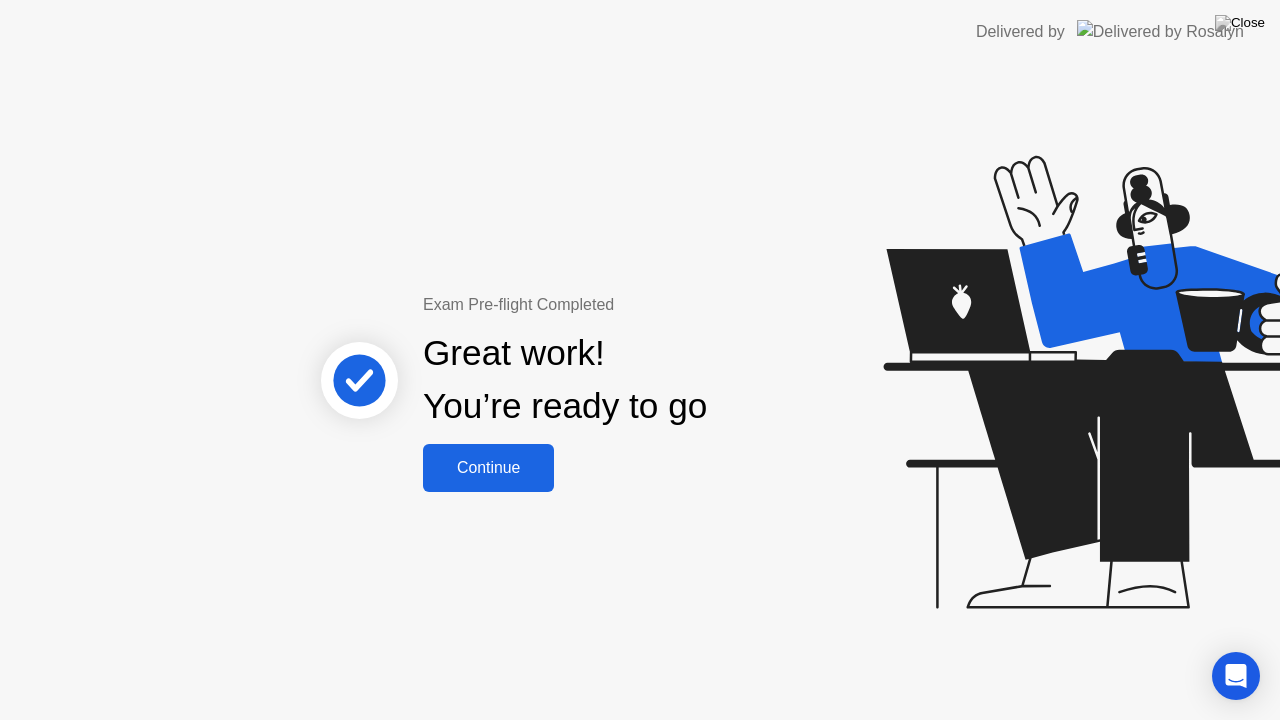 click on "Continue" 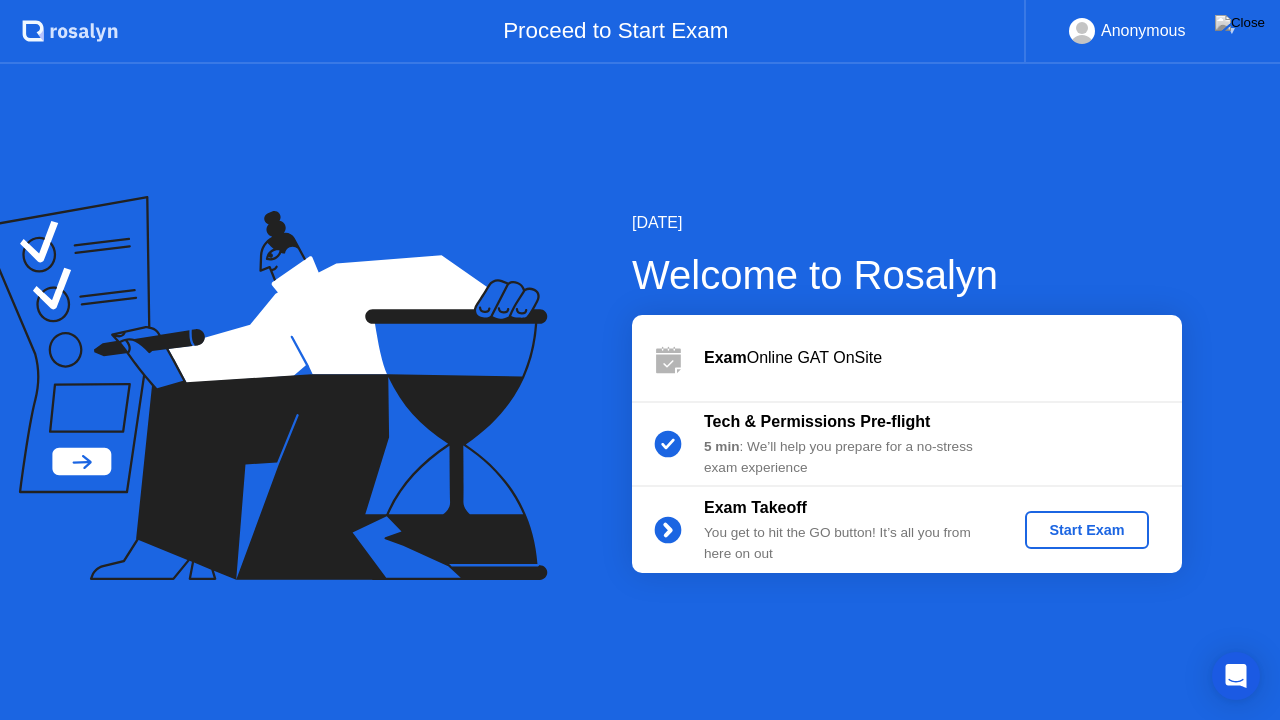 drag, startPoint x: 1118, startPoint y: 552, endPoint x: 1100, endPoint y: 536, distance: 24.083189 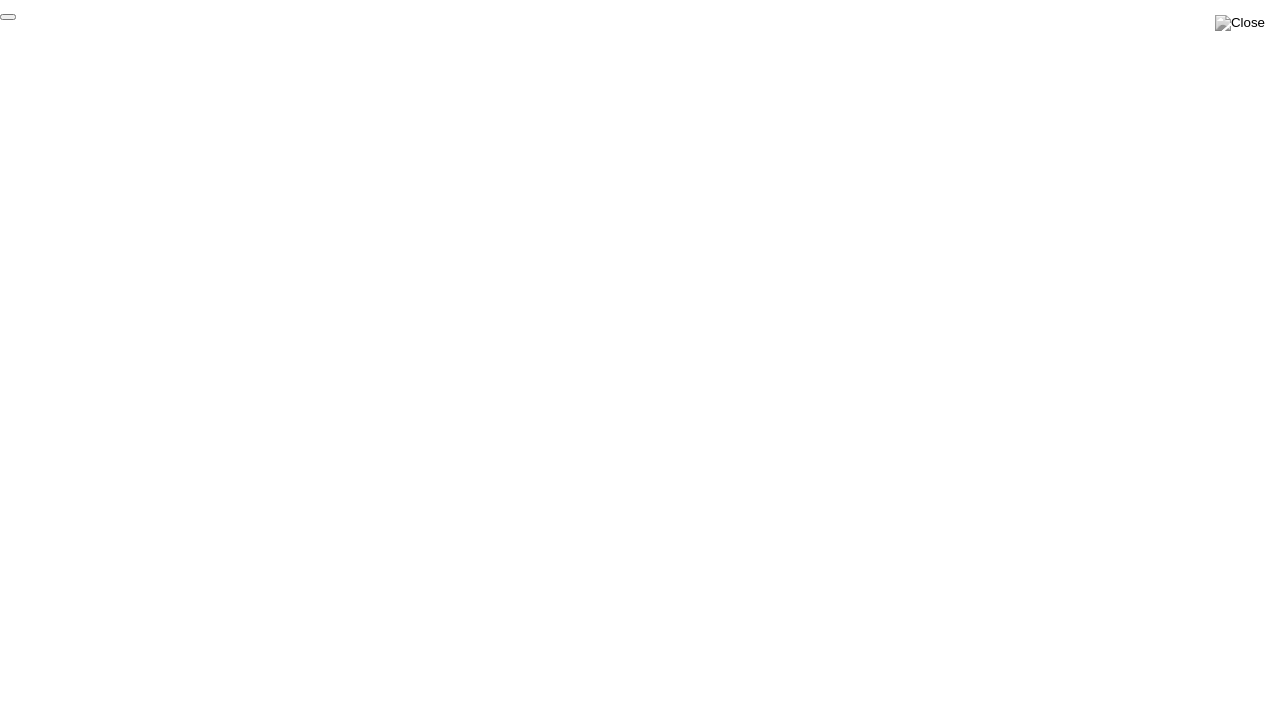 click on "End Proctoring Session" 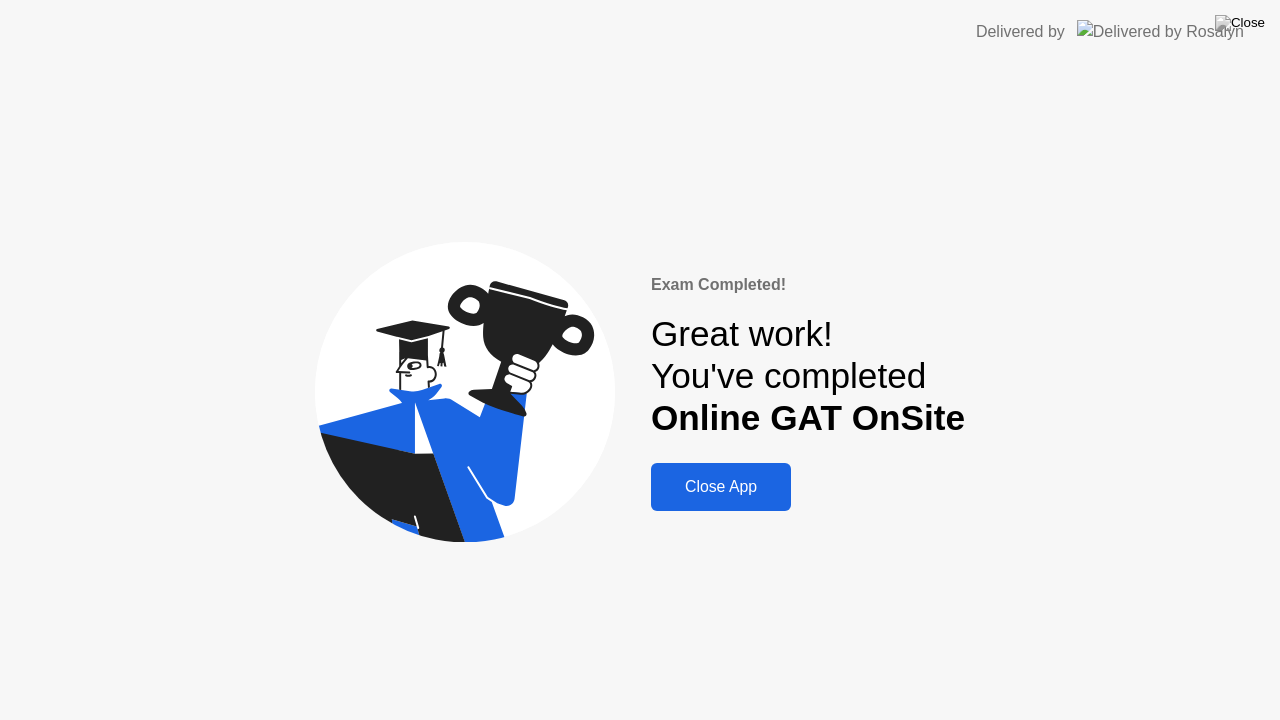 click on "Close App" 